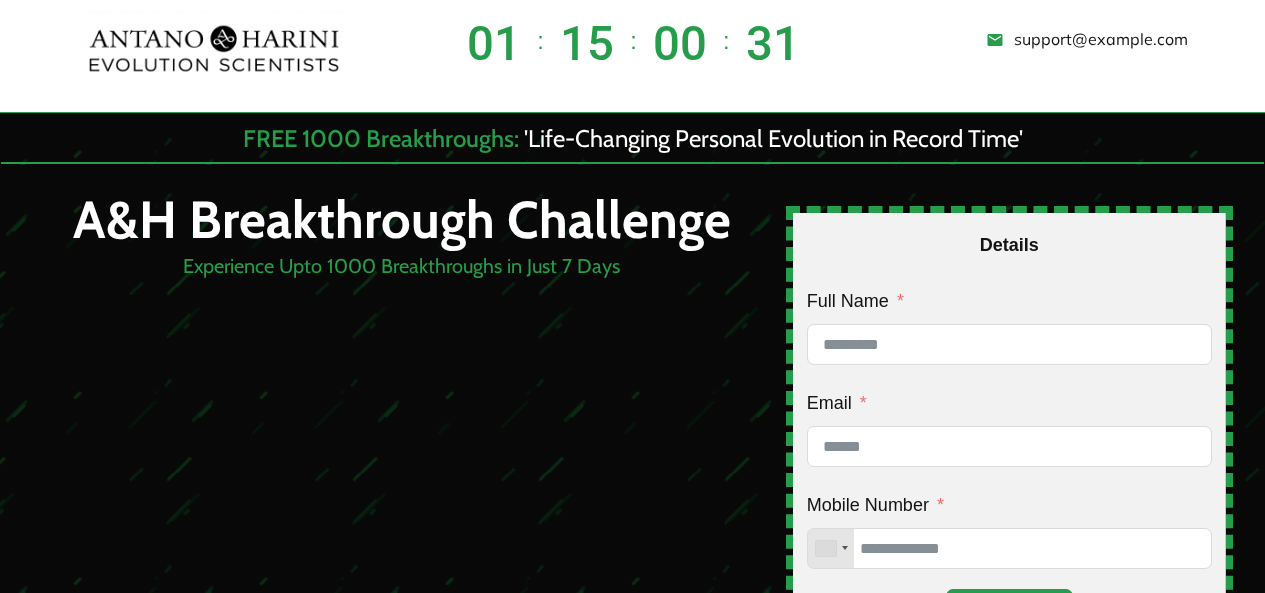 scroll, scrollTop: 0, scrollLeft: 0, axis: both 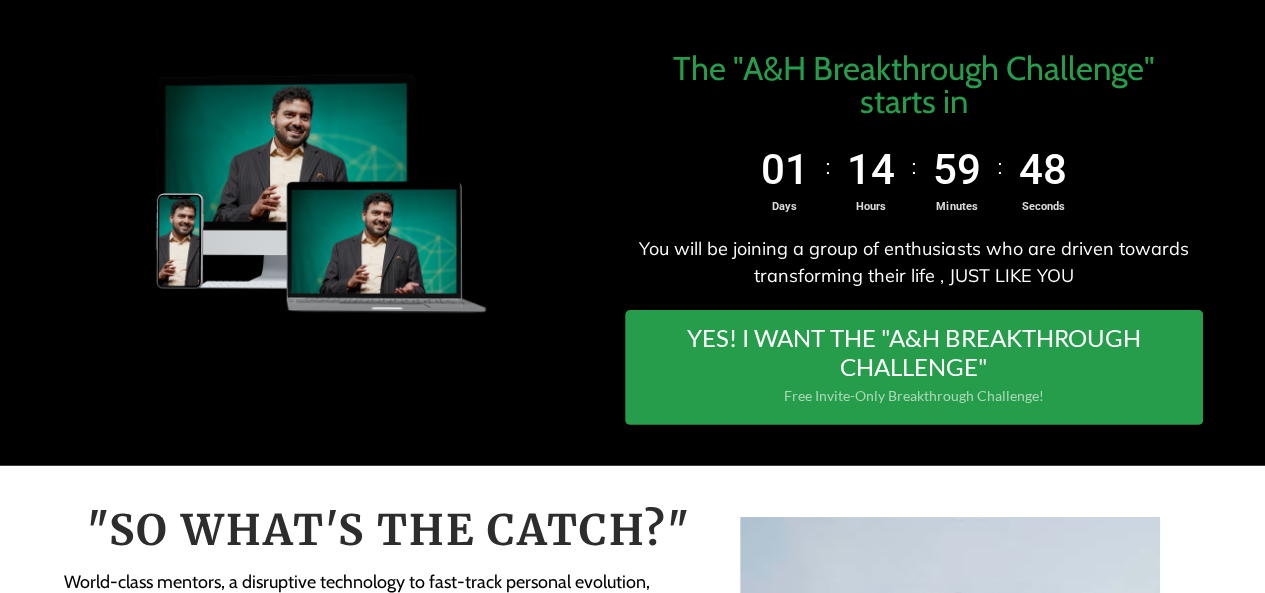 click on "YES! I WANT THE "A&H BREAKTHROUGH CHALLENGE"" at bounding box center [914, 353] 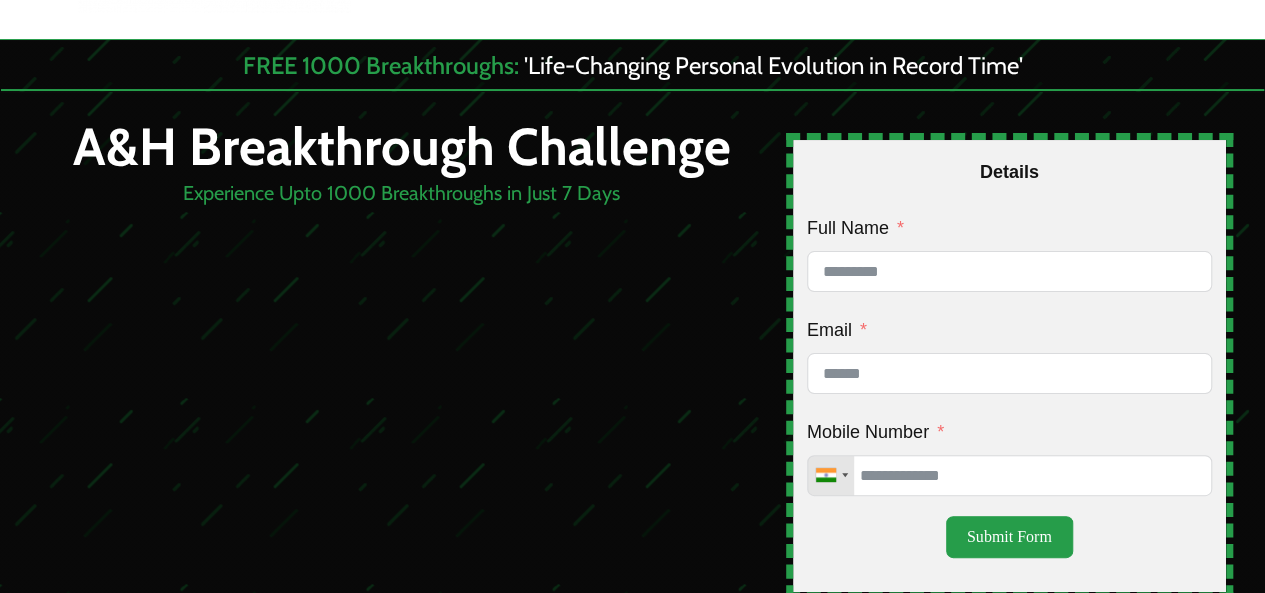 scroll, scrollTop: 0, scrollLeft: 0, axis: both 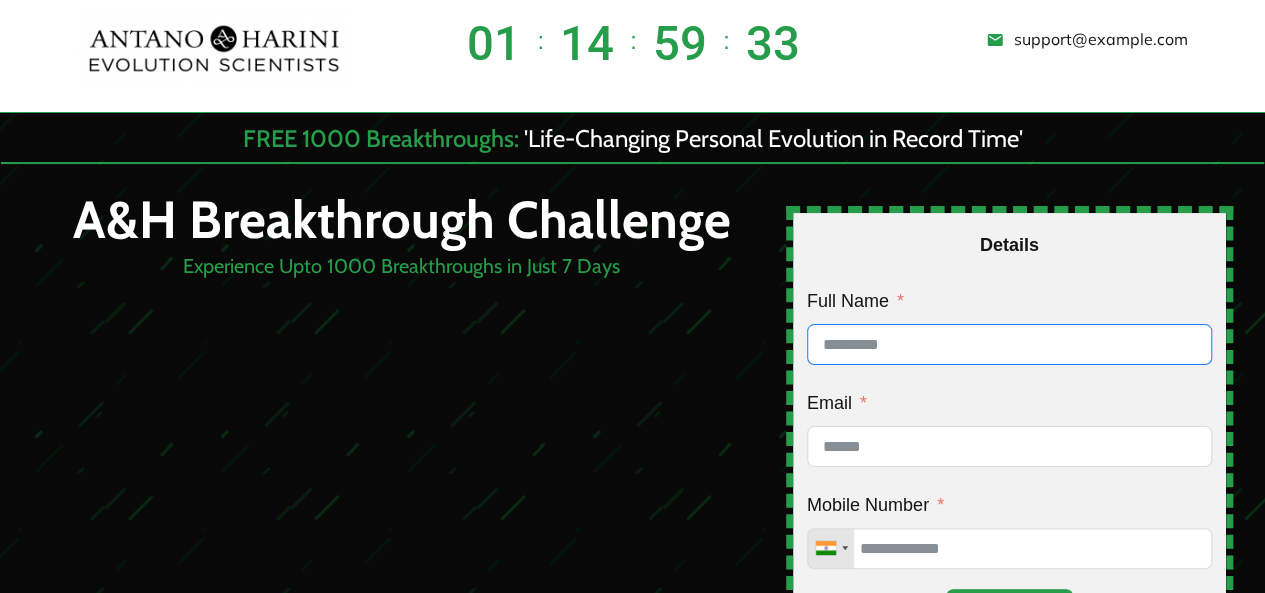 click on "Full Name" at bounding box center [1009, 344] 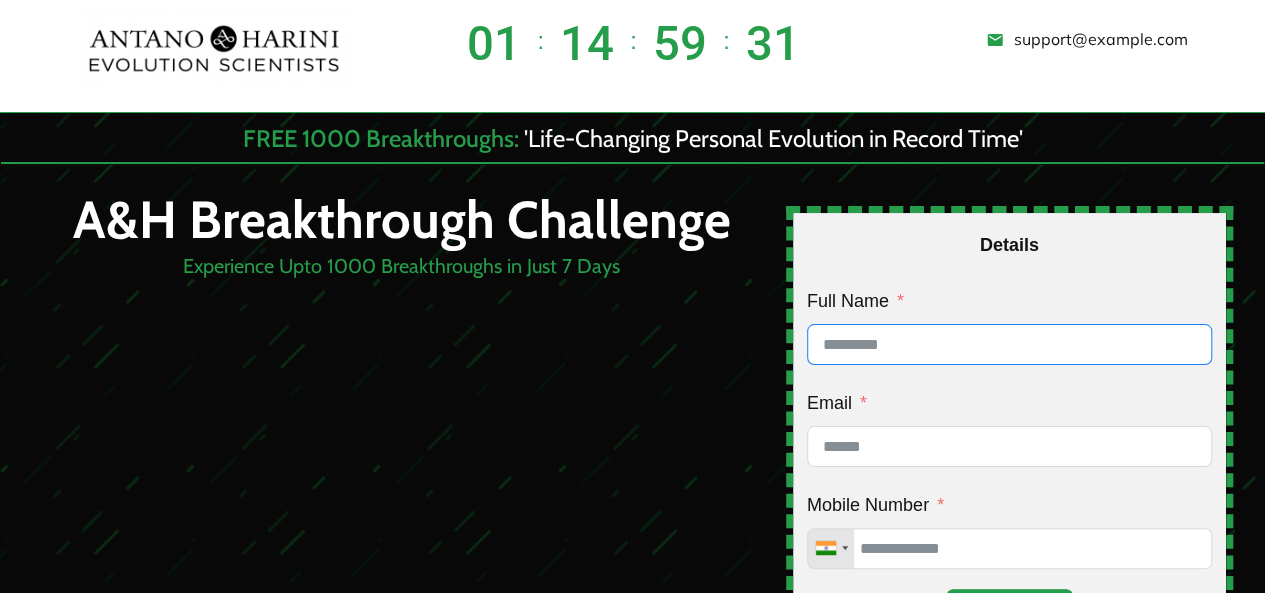 type on "**********" 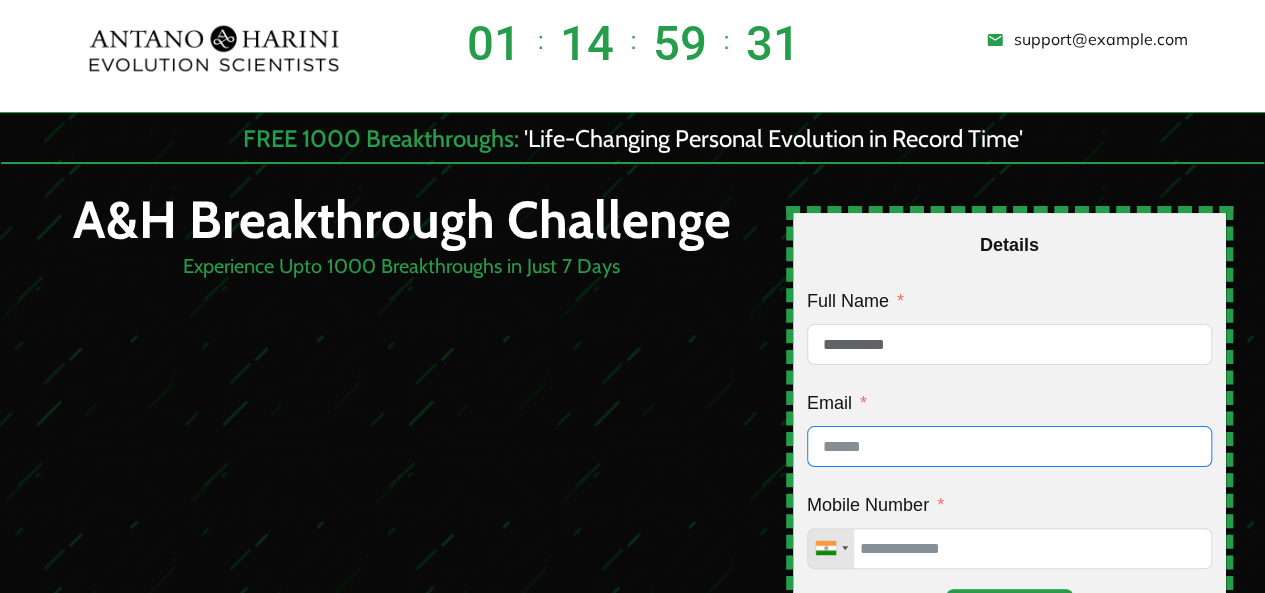 type on "**********" 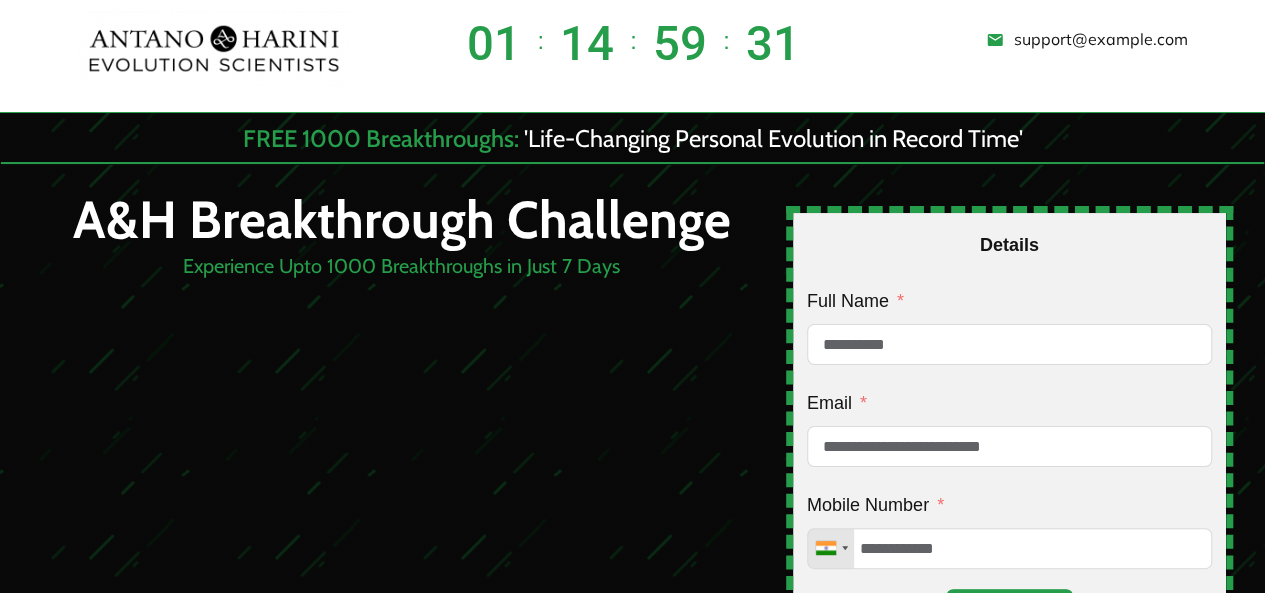 click on "Details" at bounding box center [1009, 245] 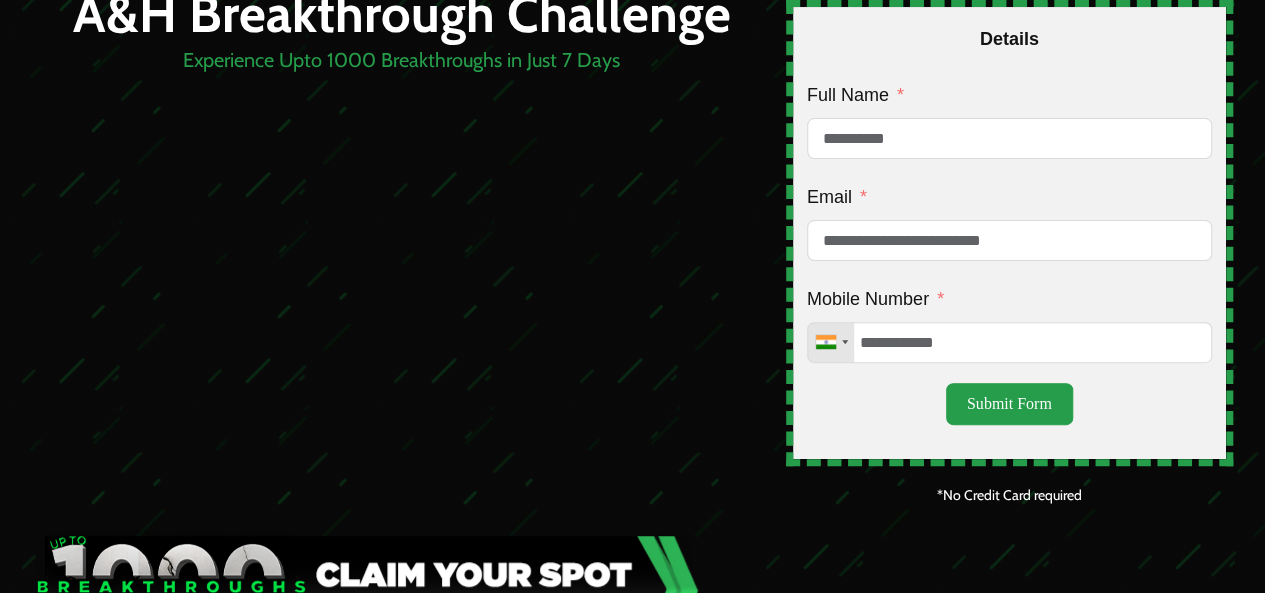 scroll, scrollTop: 367, scrollLeft: 0, axis: vertical 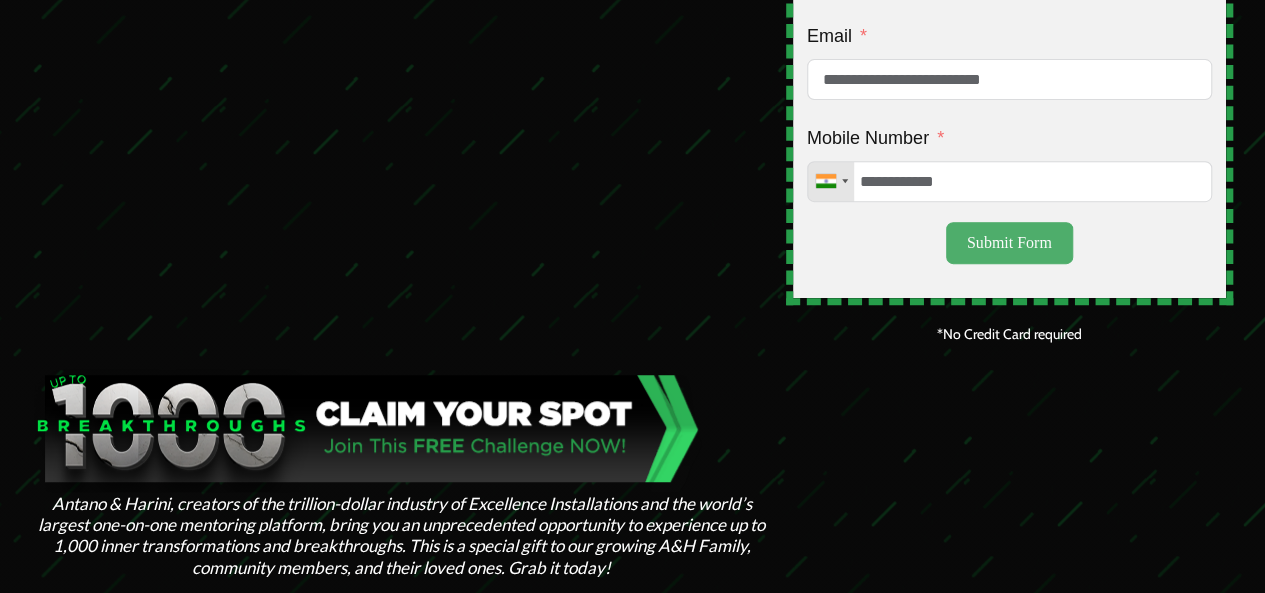 click on "Submit Form" at bounding box center (1009, 243) 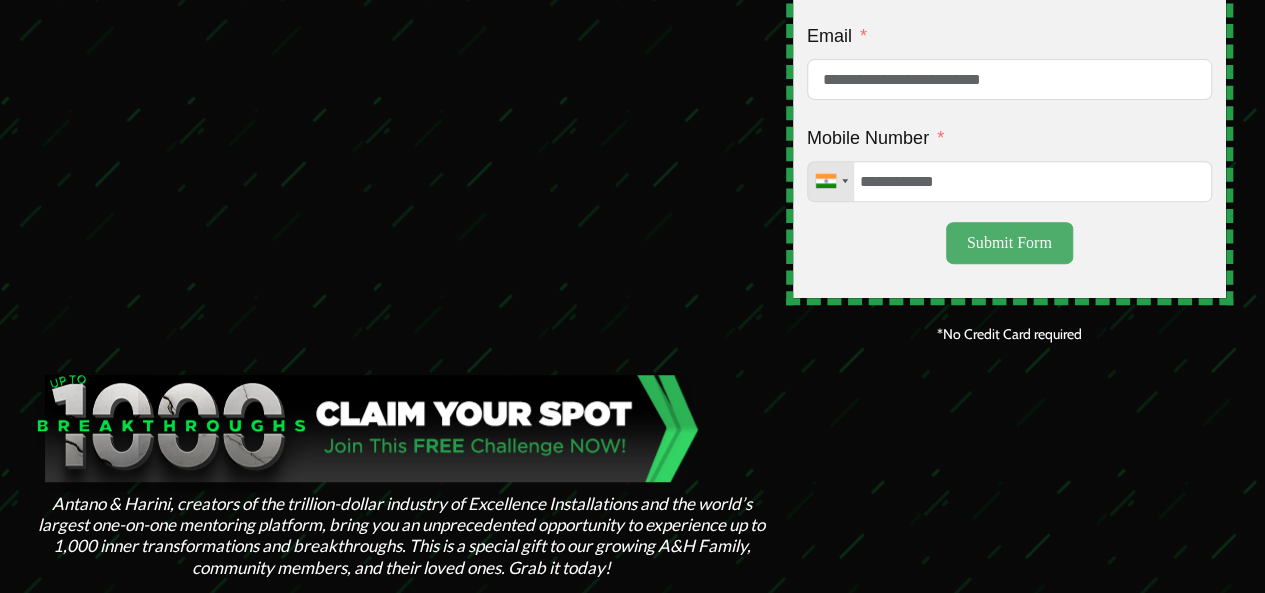 type on "**********" 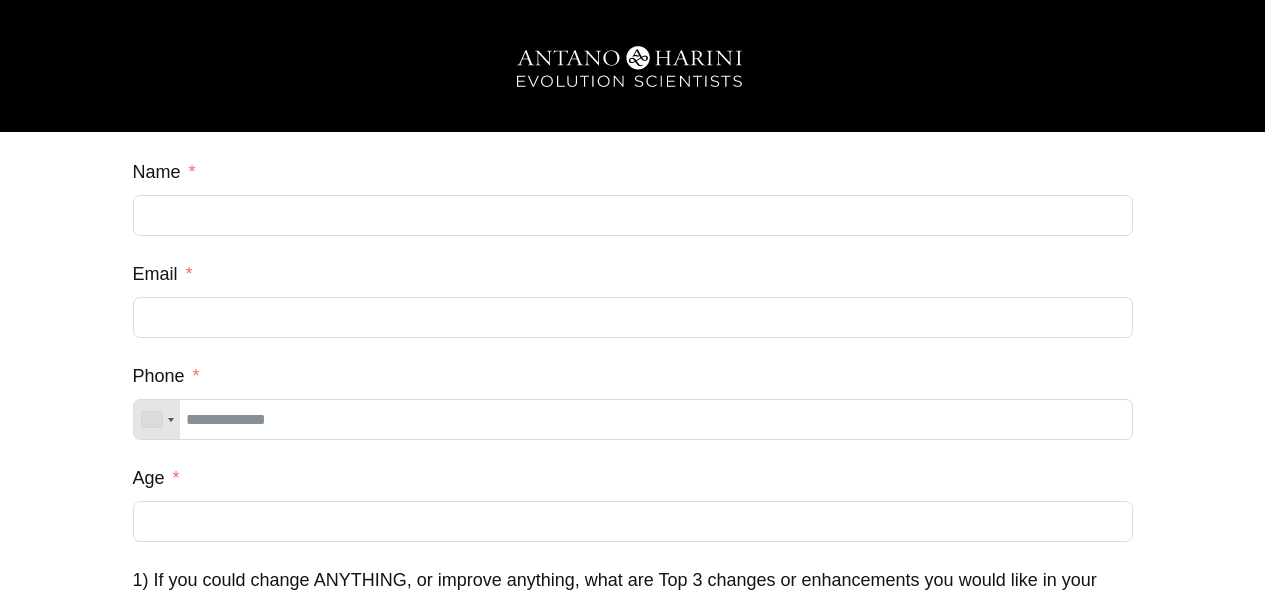 scroll, scrollTop: 0, scrollLeft: 0, axis: both 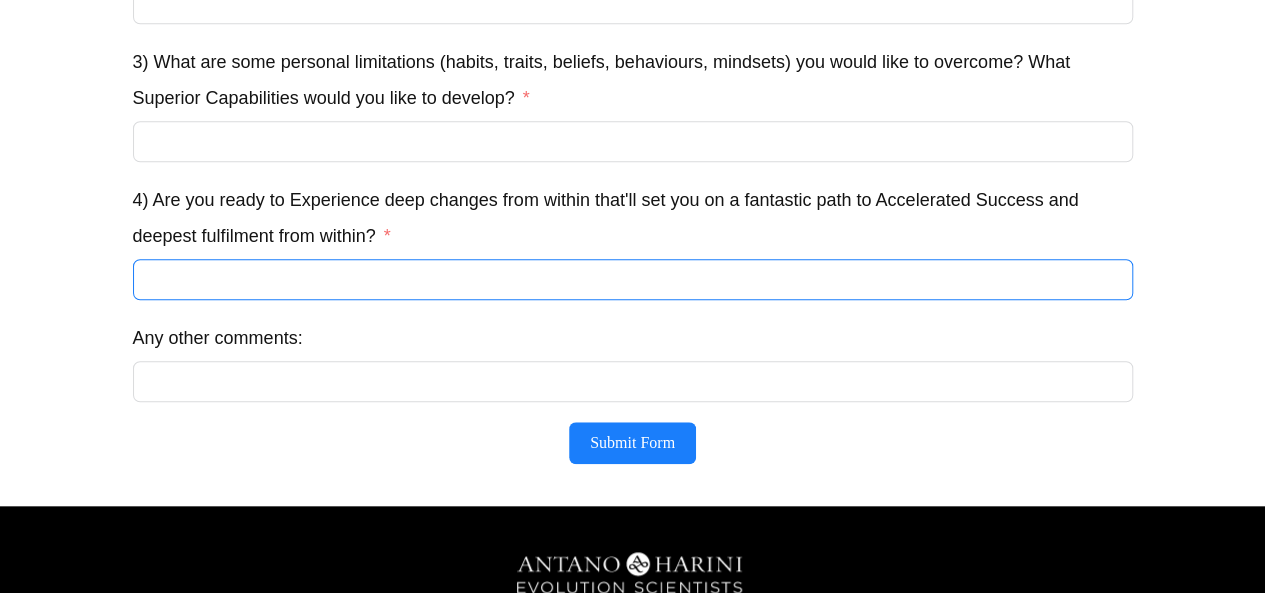 click on "4) Are you ready to Experience deep changes from within that'll set you on a fantastic path to Accelerated Success and deepest fulfilment from within?" at bounding box center [633, 279] 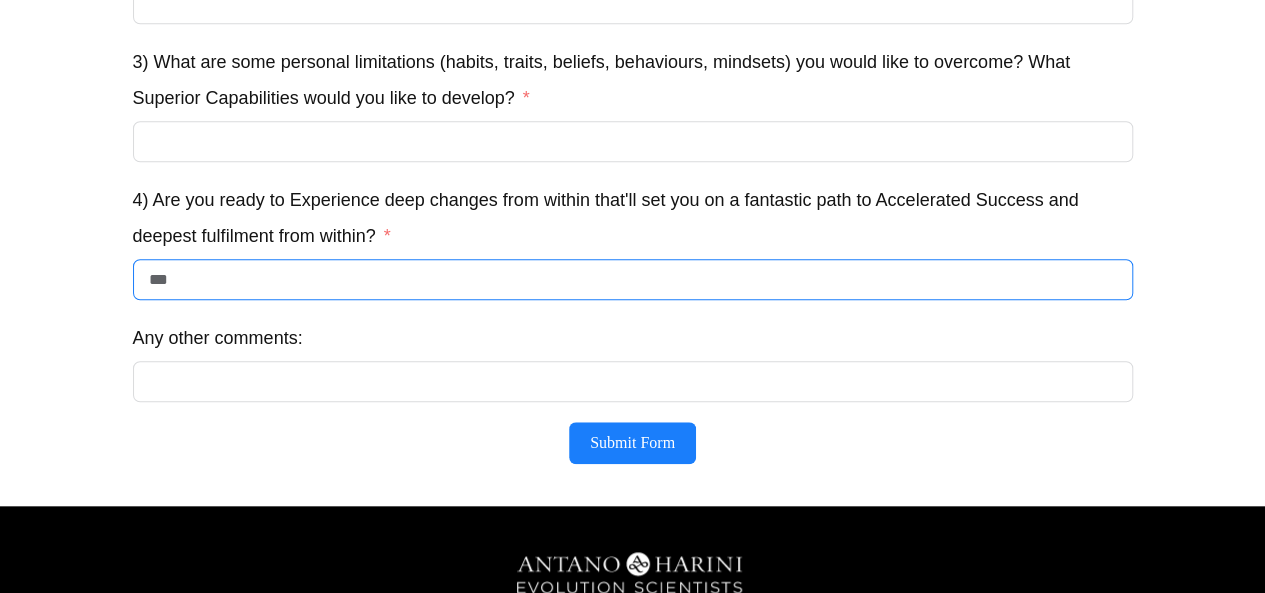 type on "***" 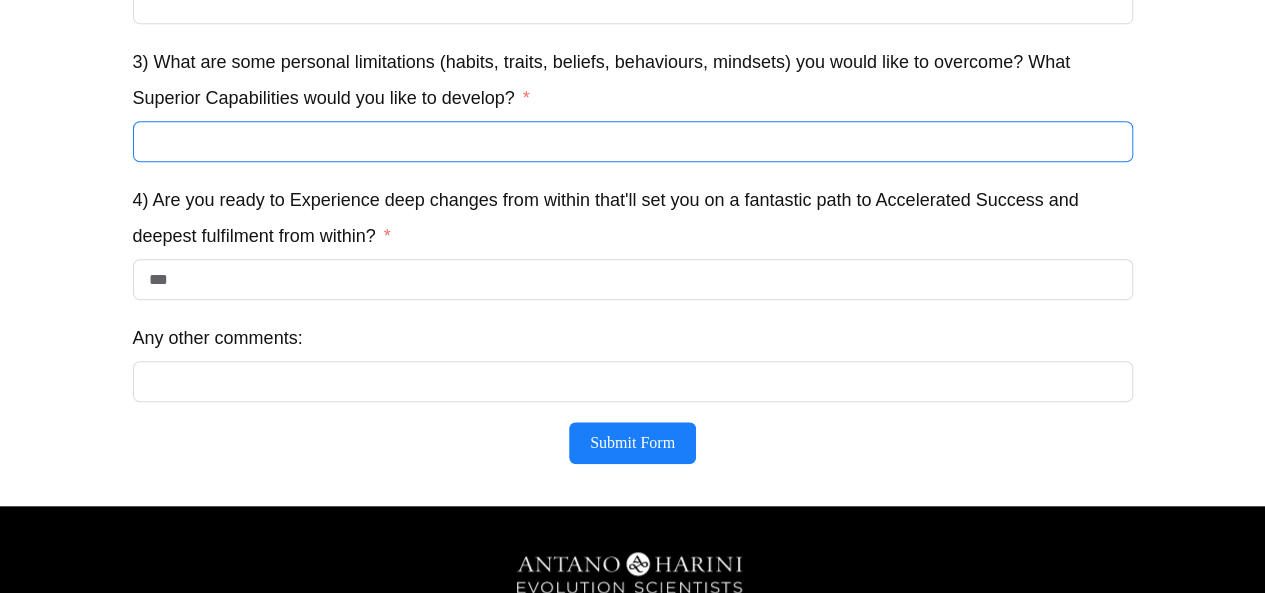 click on "3) What are some personal limitations (habits, traits, beliefs, behaviours, mindsets) you would like to overcome? What Superior Capabilities would you like to develop?" at bounding box center [633, 141] 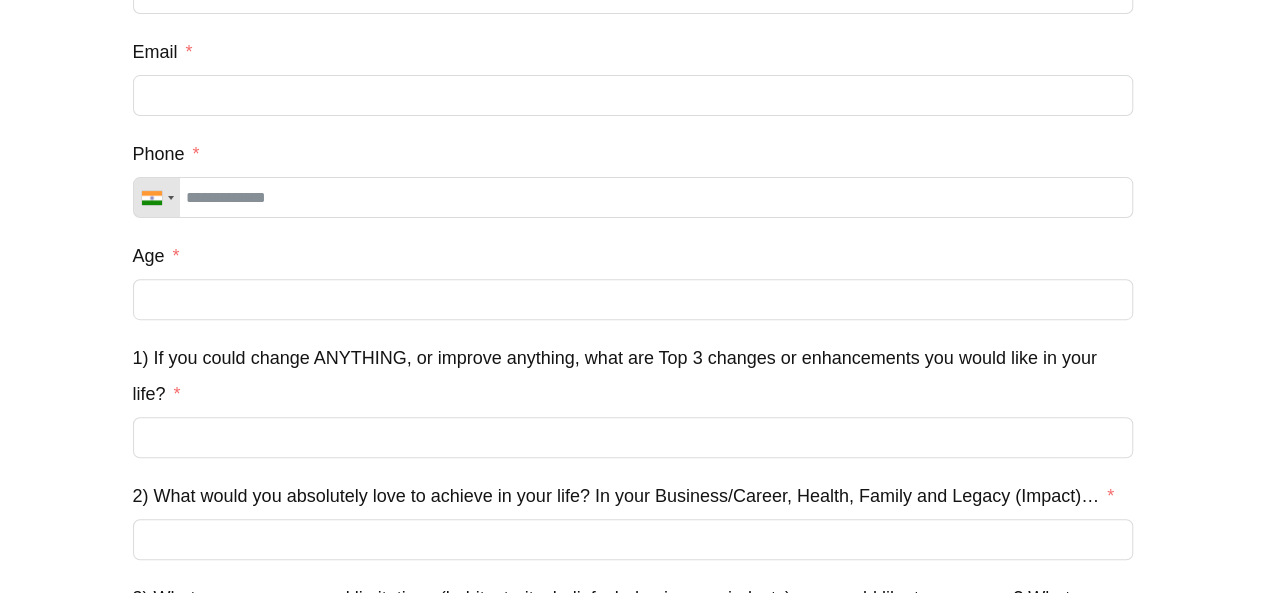 scroll, scrollTop: 0, scrollLeft: 0, axis: both 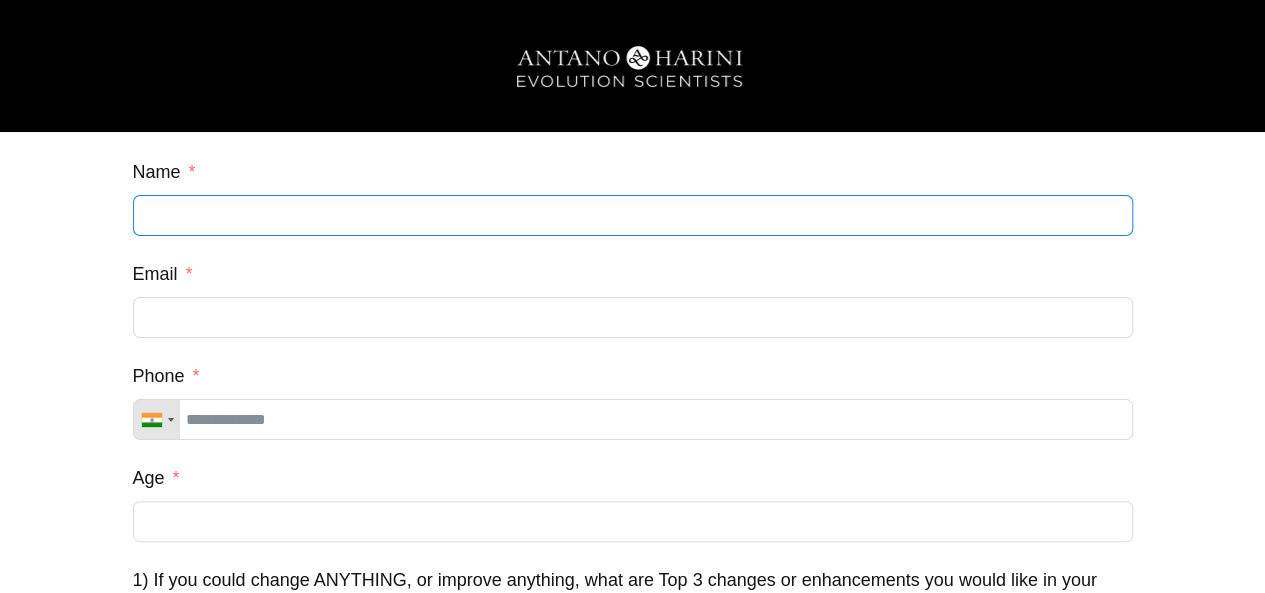 click on "Name" at bounding box center (633, 215) 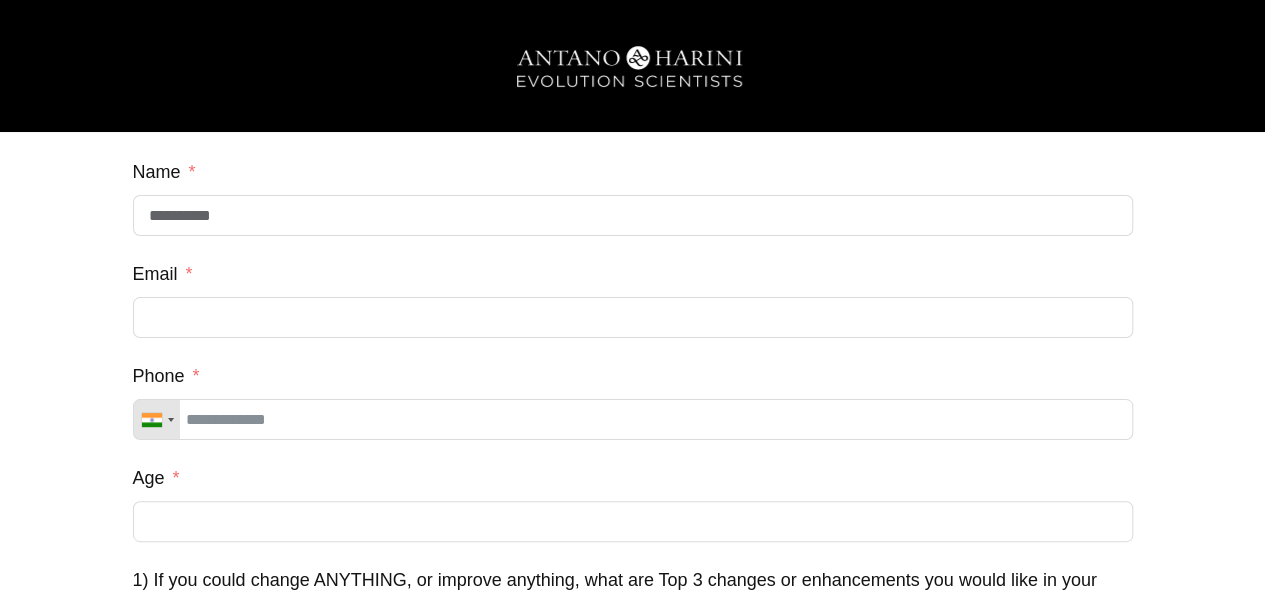 type on "**********" 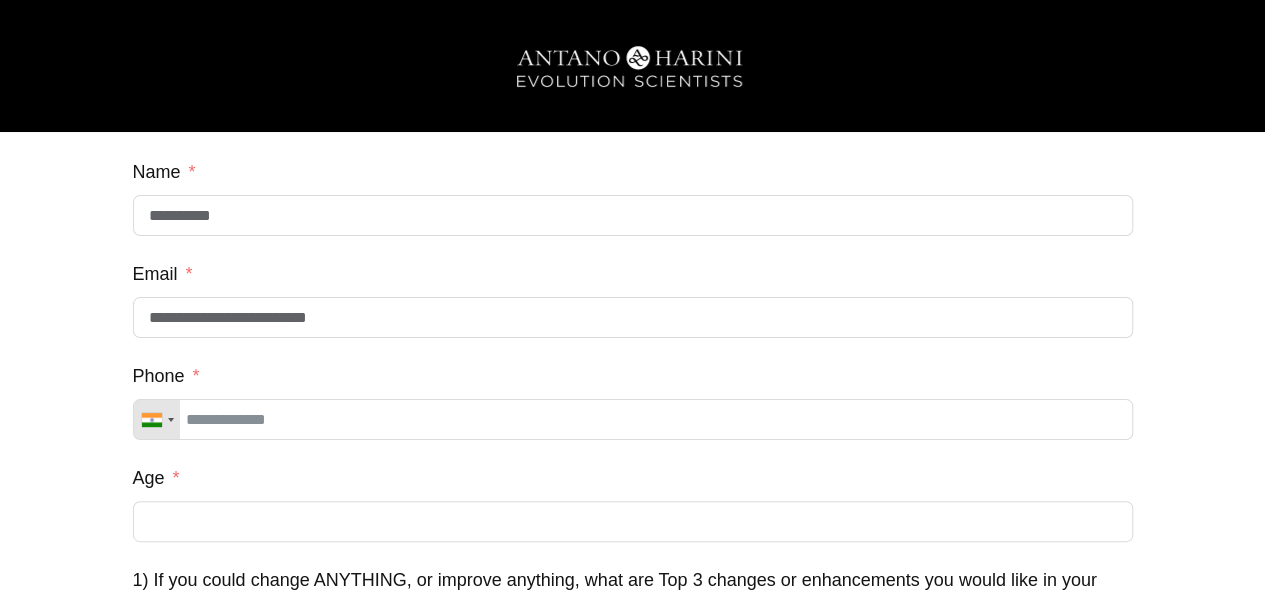 type on "**********" 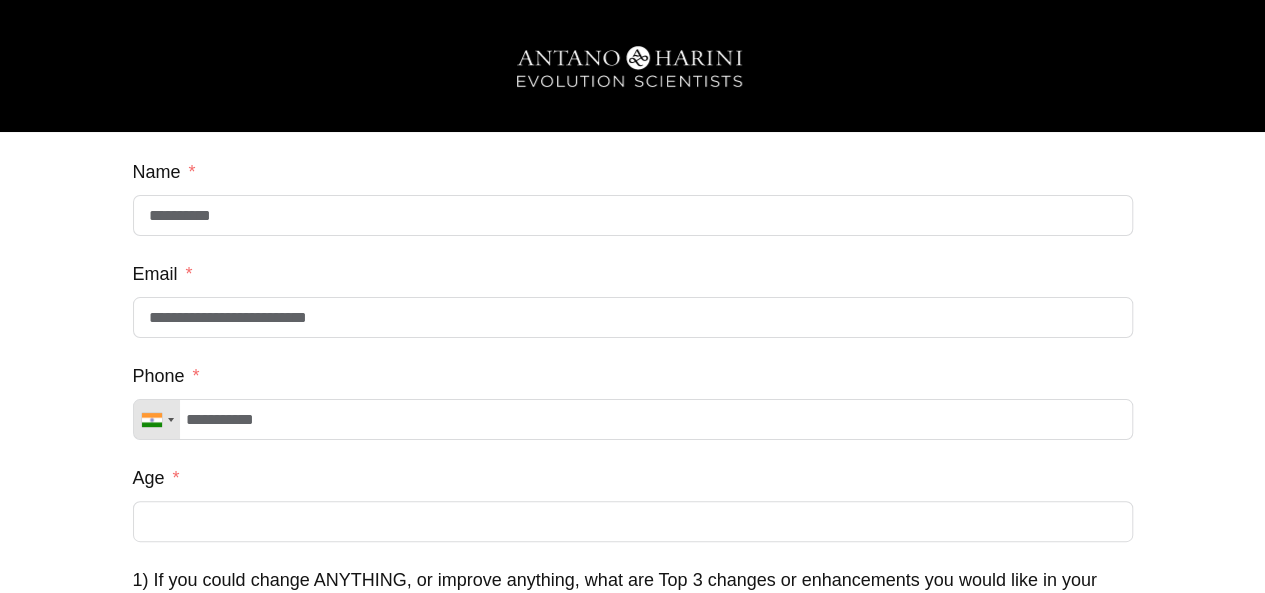 type on "**********" 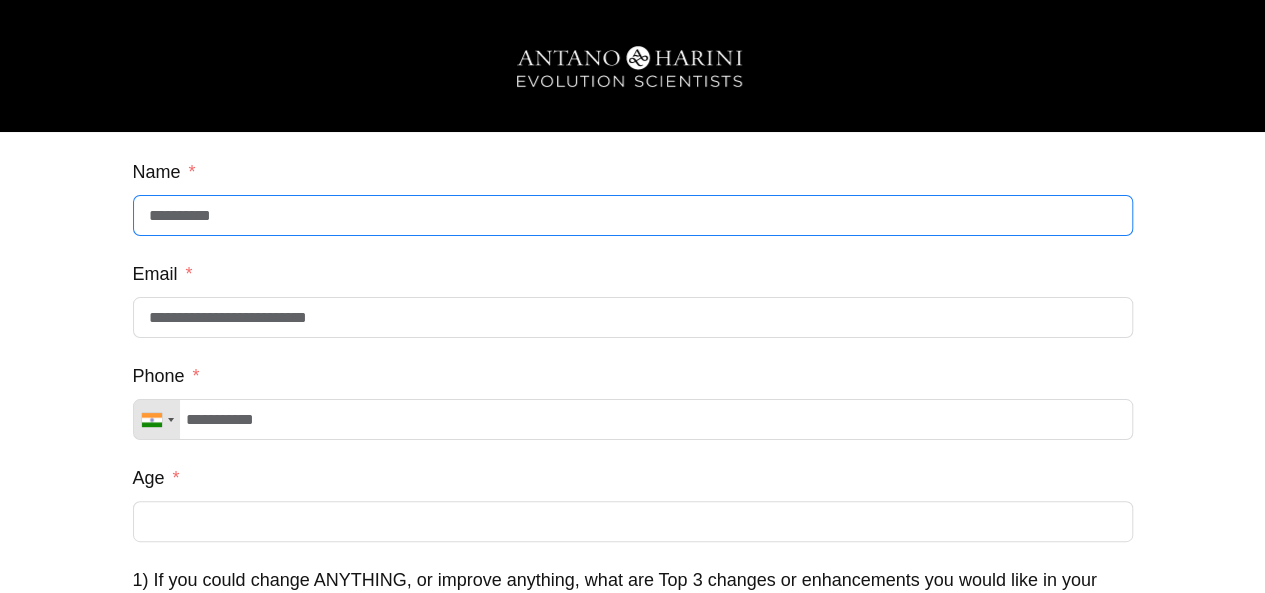 type on "**********" 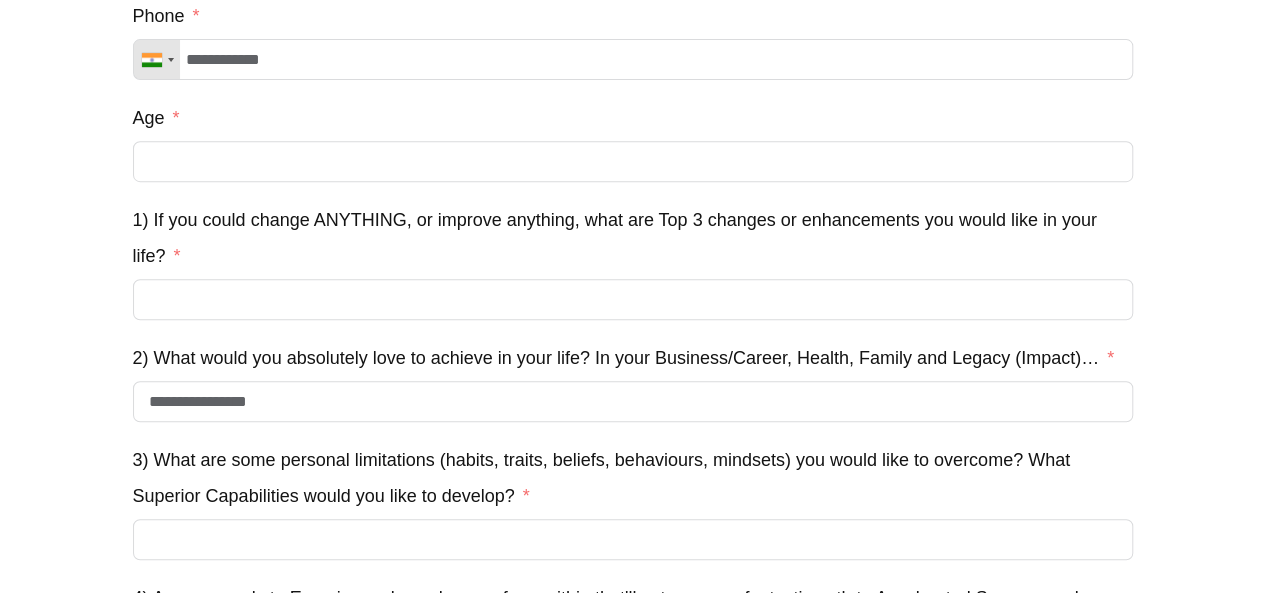 scroll, scrollTop: 364, scrollLeft: 0, axis: vertical 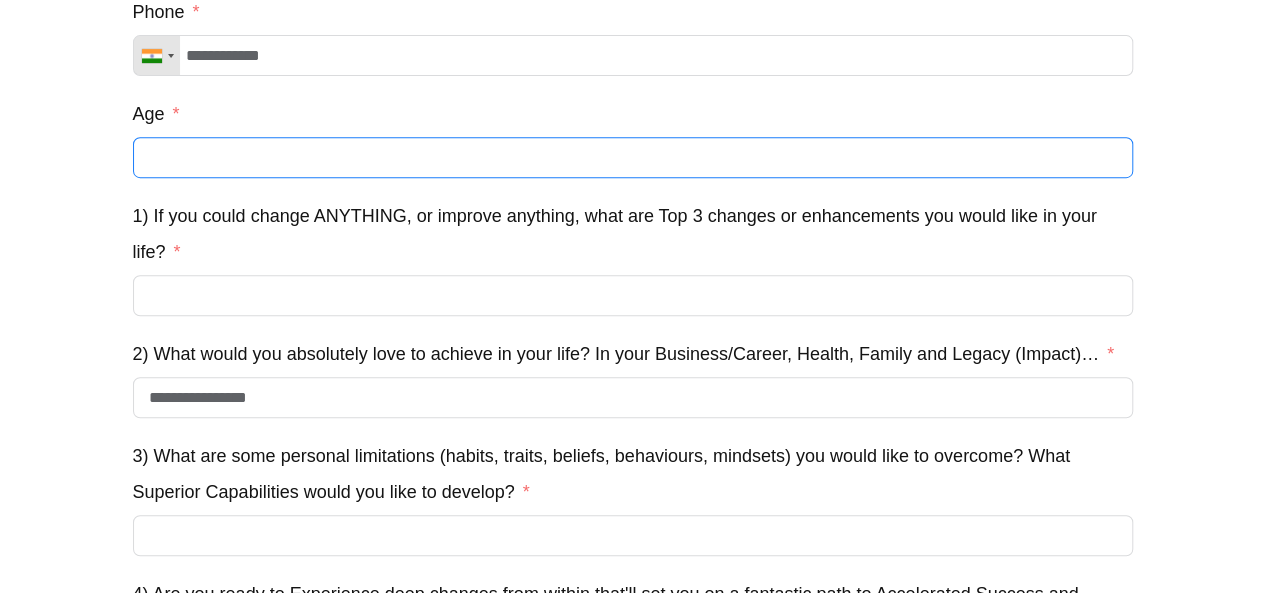 click on "Age" at bounding box center [633, 157] 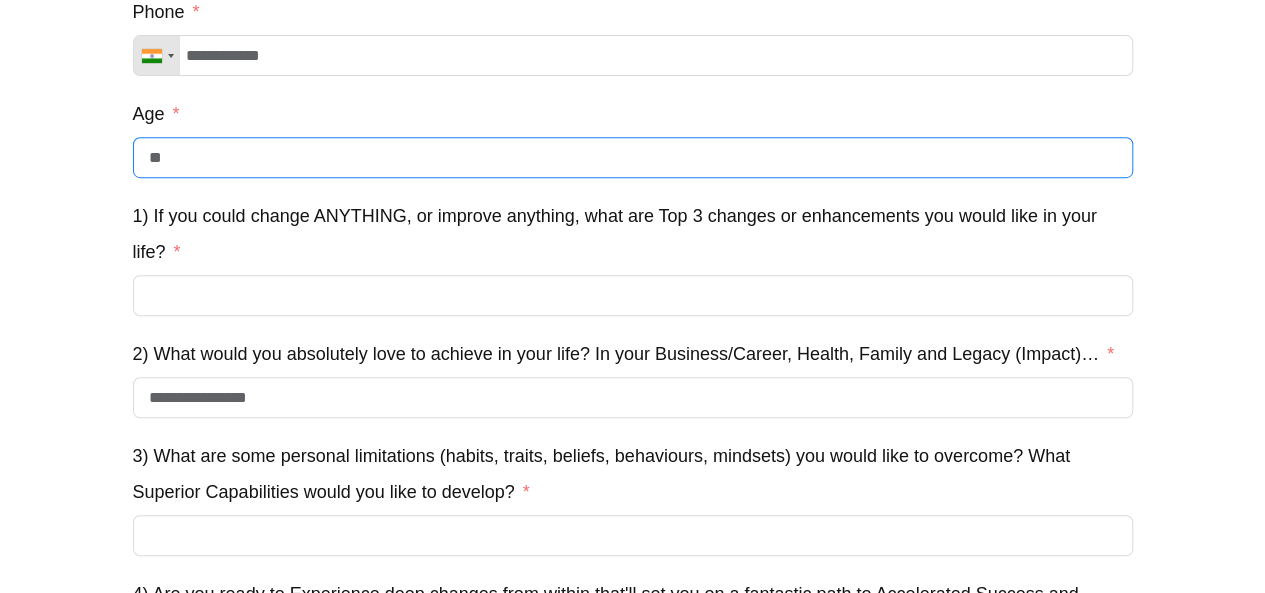 type on "**" 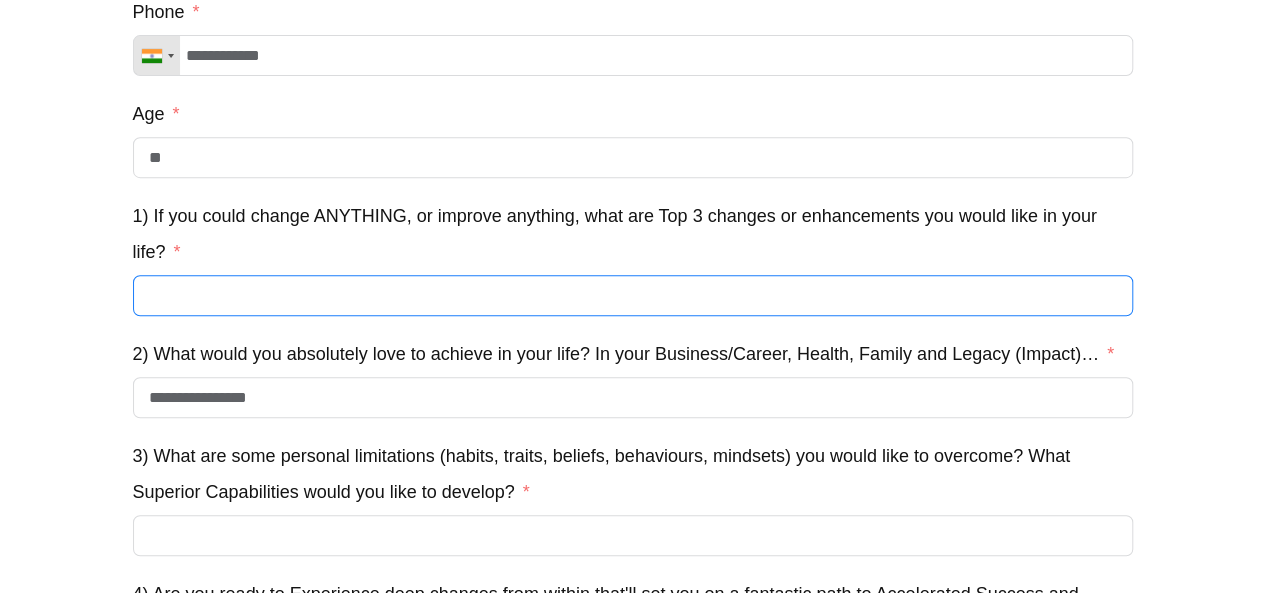 click on "1) If you could change ANYTHING, or improve anything, what are Top 3 changes or enhancements you would like in your life?" at bounding box center (633, 295) 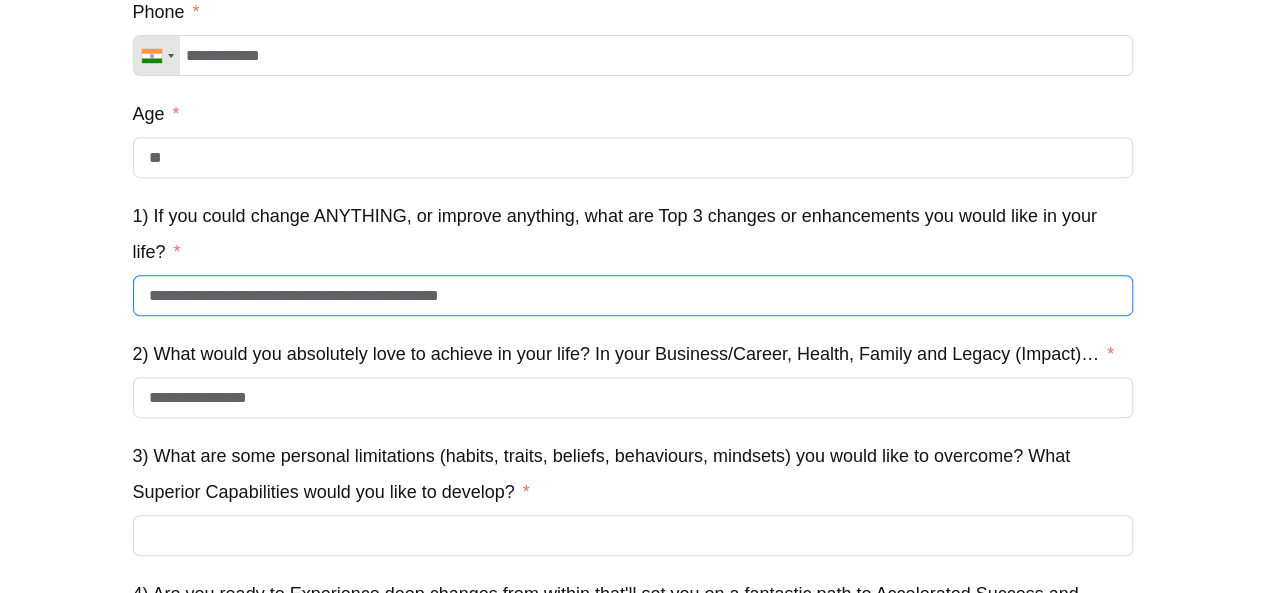 type on "**********" 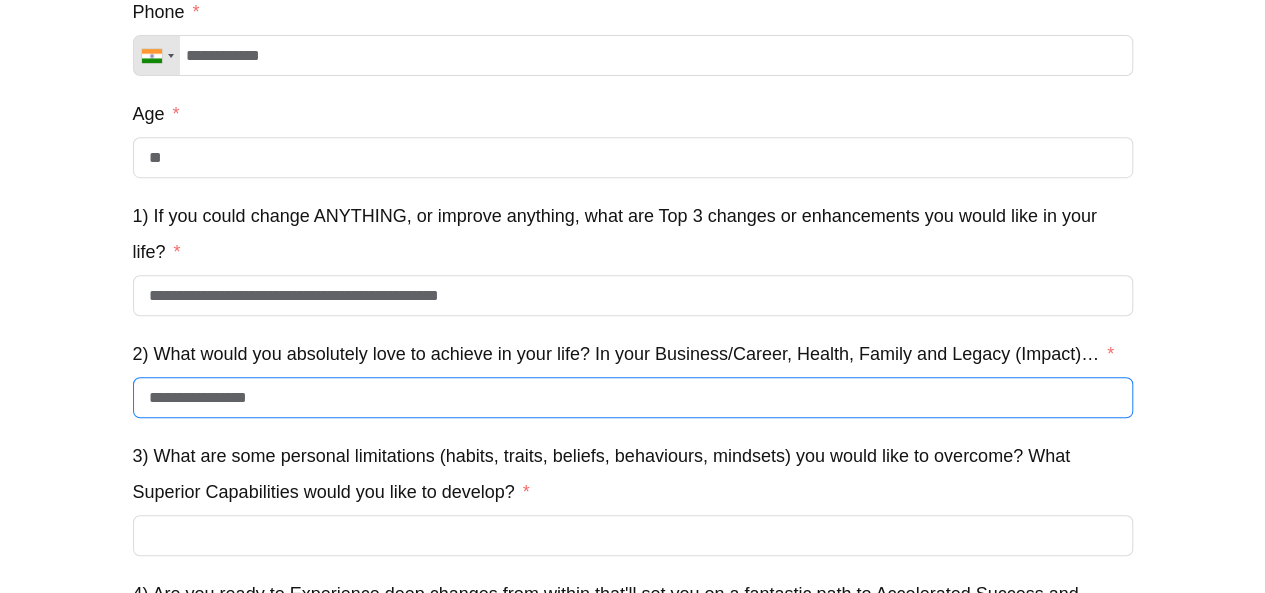 click on "**********" at bounding box center [633, 397] 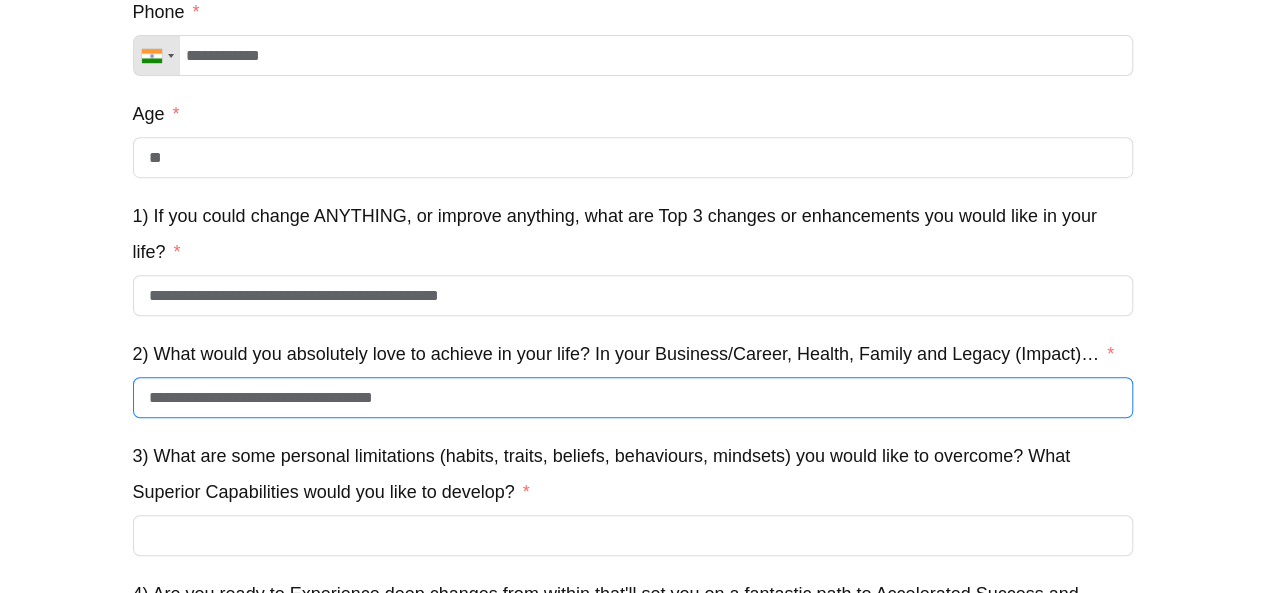 click on "**********" at bounding box center (633, 397) 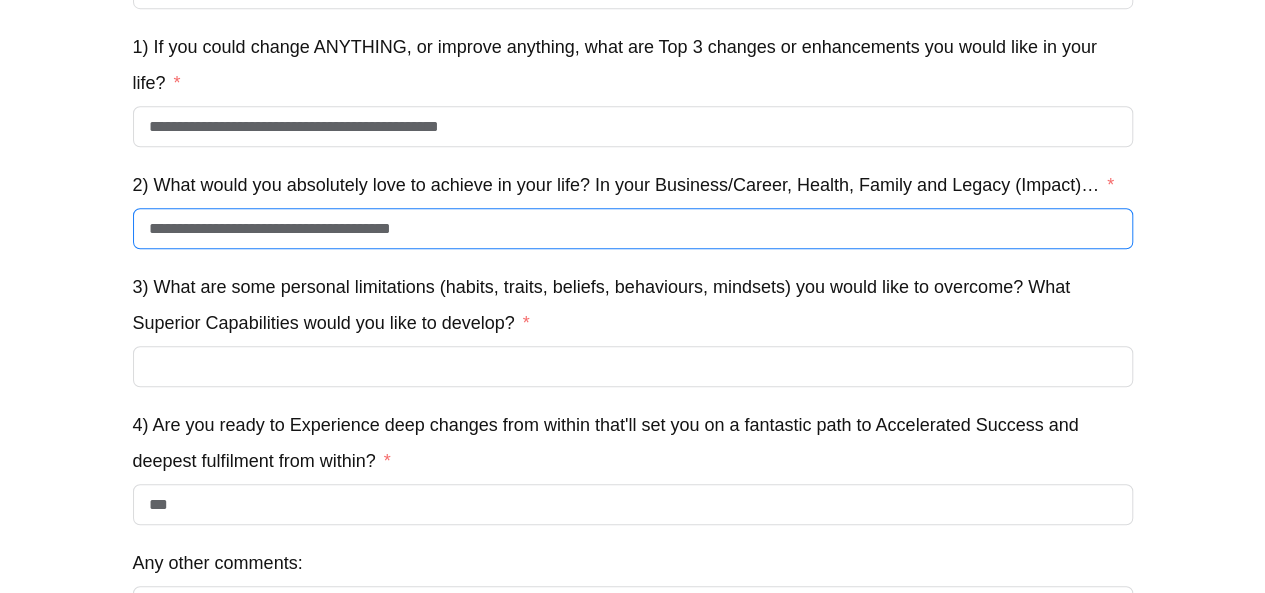 scroll, scrollTop: 534, scrollLeft: 0, axis: vertical 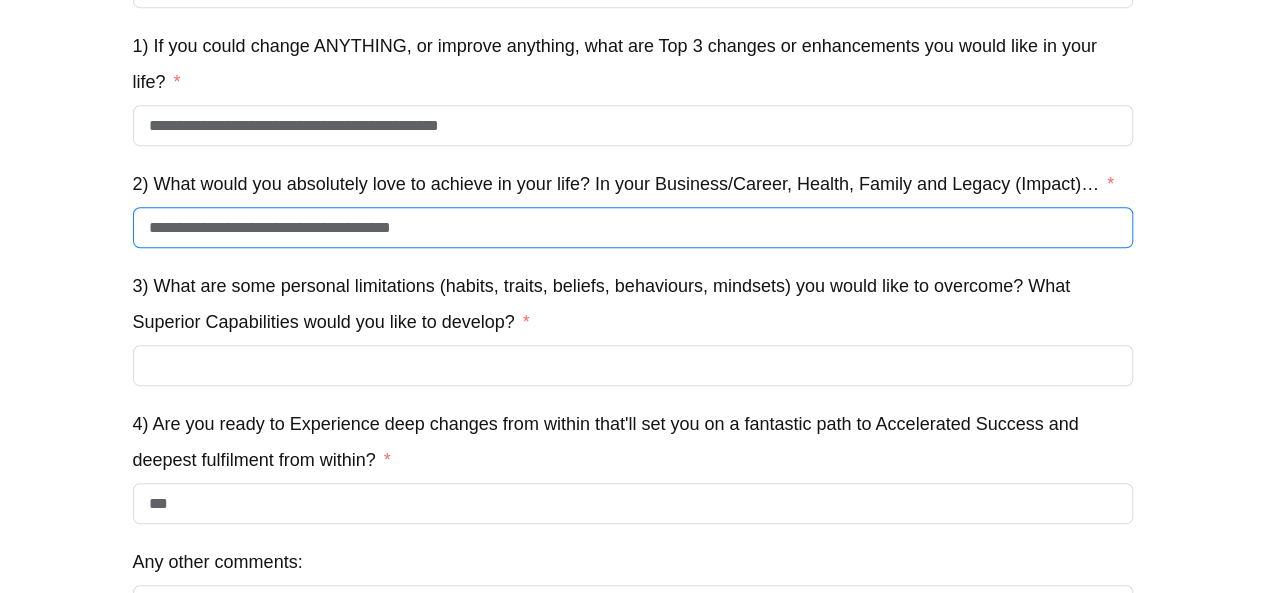 type on "**********" 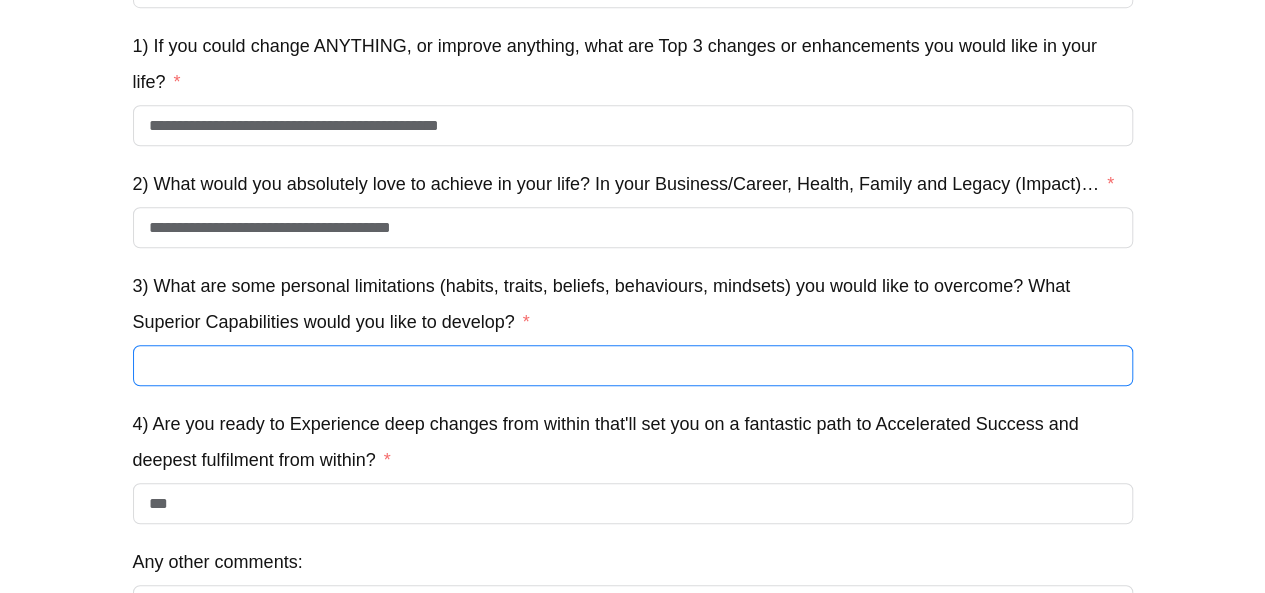 click on "3) What are some personal limitations (habits, traits, beliefs, behaviours, mindsets) you would like to overcome? What Superior Capabilities would you like to develop?" at bounding box center [633, 365] 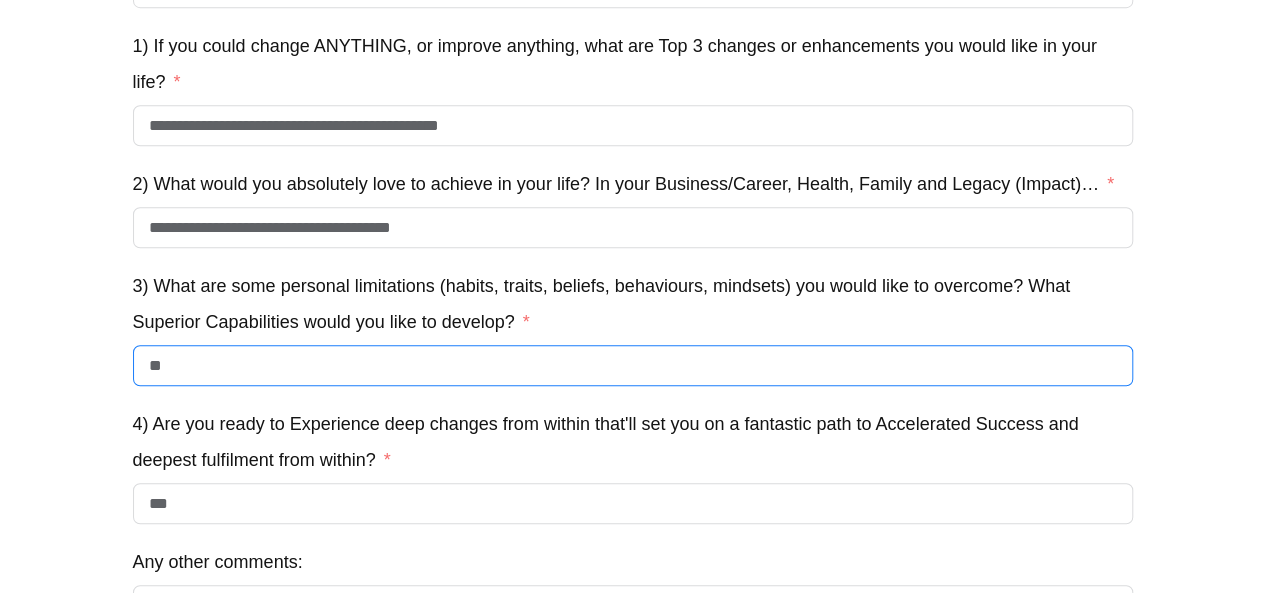 type on "*" 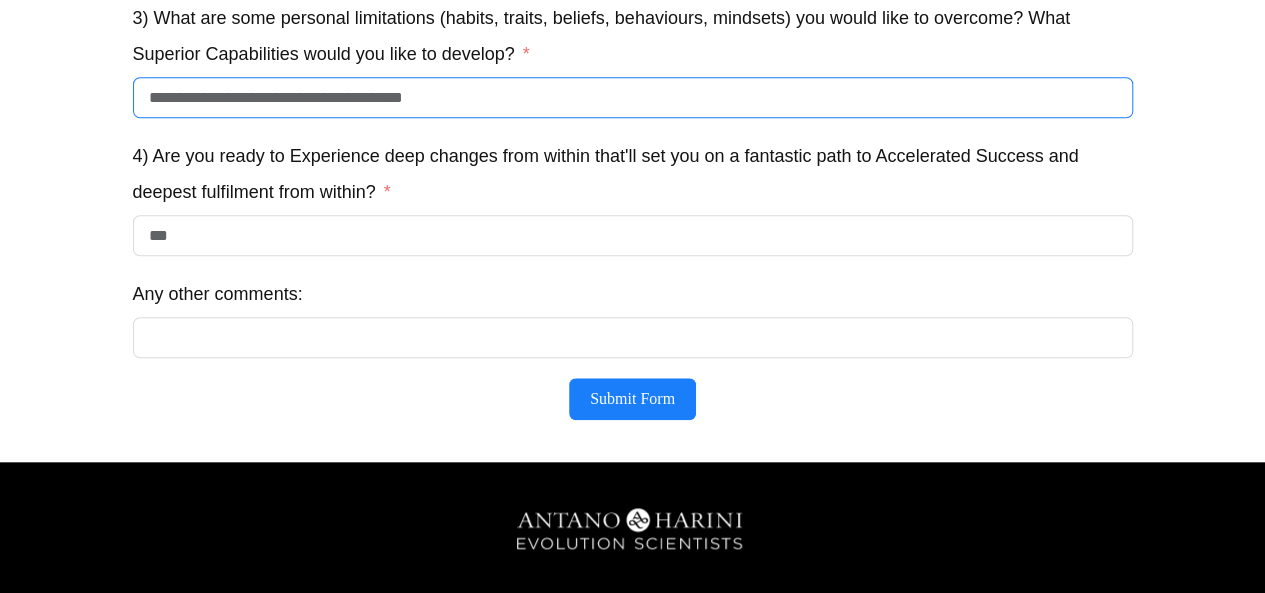 scroll, scrollTop: 803, scrollLeft: 0, axis: vertical 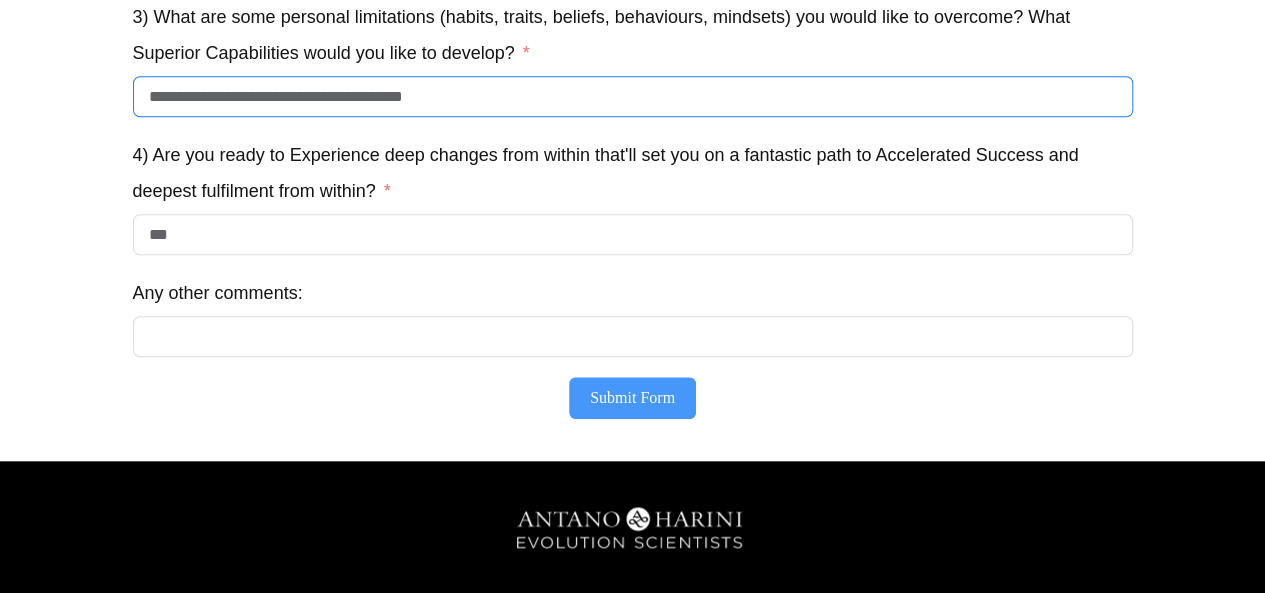 type on "**********" 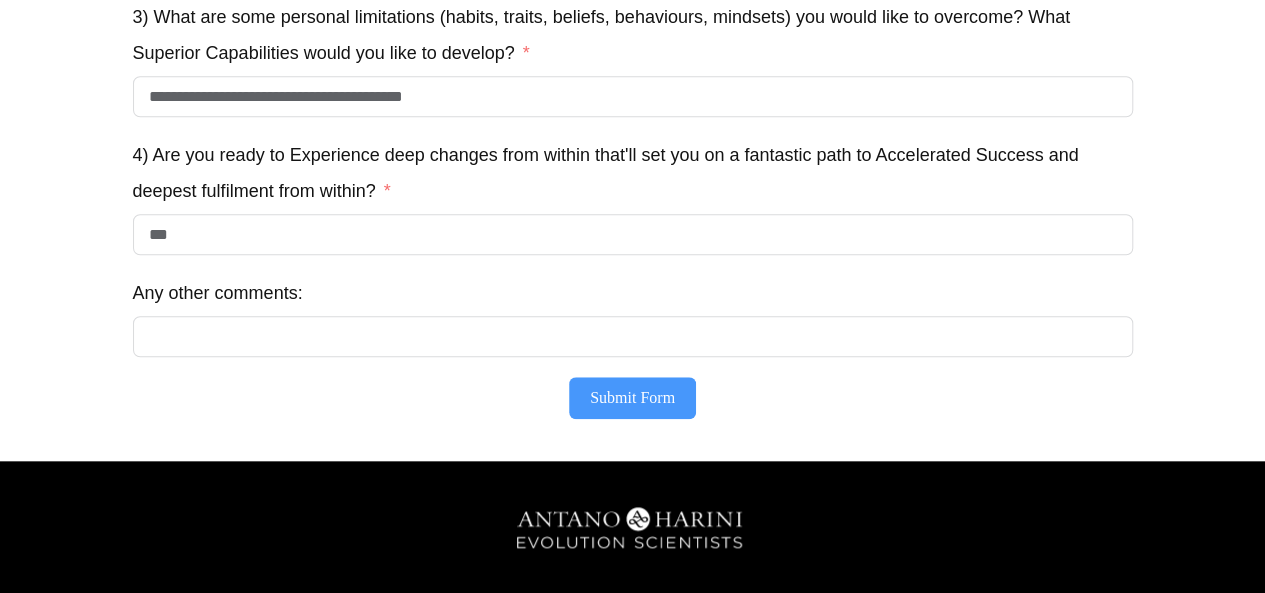 click on "Submit Form" at bounding box center (632, 398) 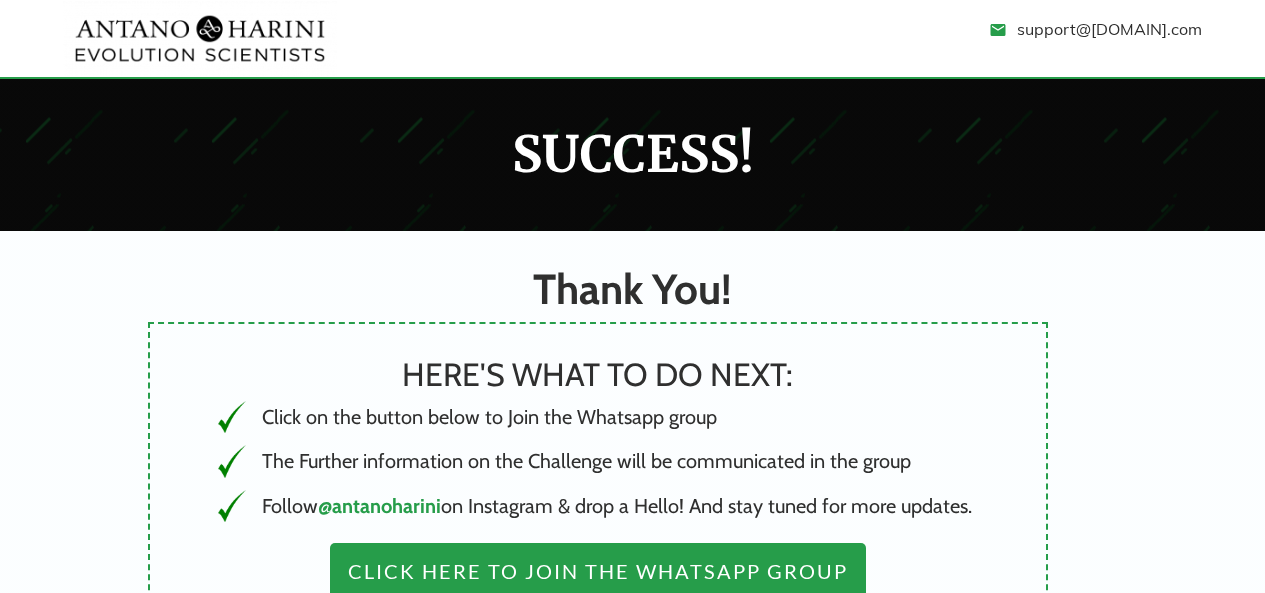 scroll, scrollTop: 158, scrollLeft: 0, axis: vertical 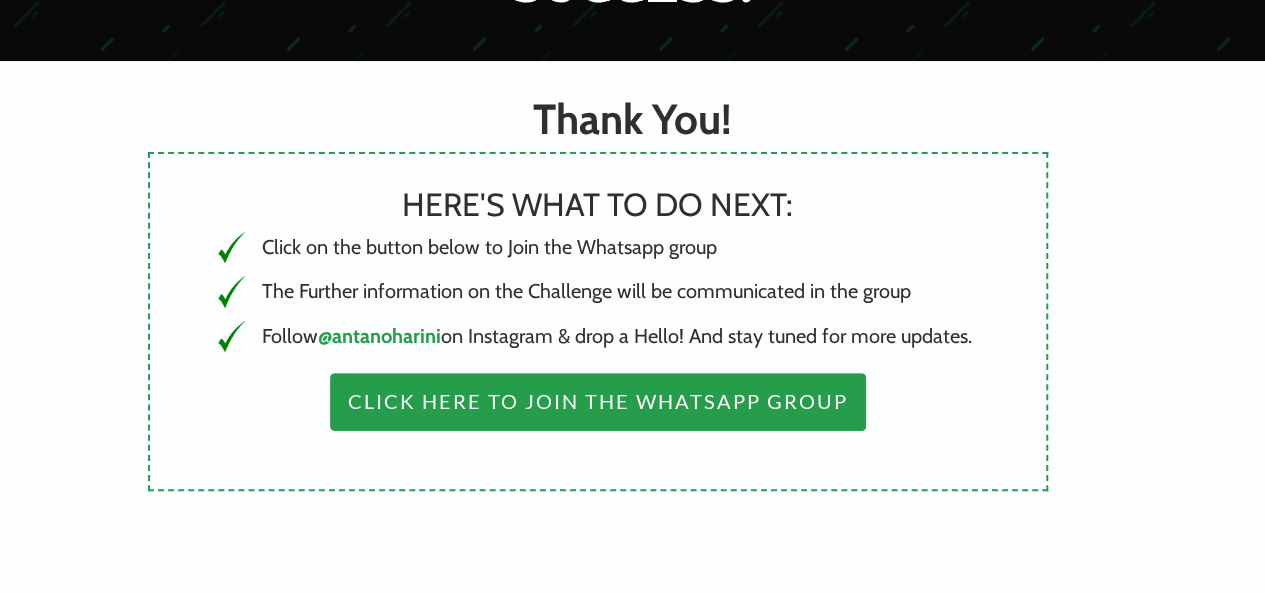 click on "support@[DOMAIN].com
SUCCESS!
Thank You!
Here's what to do next: Click on the button below to Join the Whatsapp group  The Further information on the Challenge will be communicated in the group Follow  @[DOMAIN]  on Instagram & drop a Hello! And stay tuned for more updates.
Click Here to Join the Whatsapp Group
Copyright 2025 | [DOMAIN].com | All rights reserved Terms & Conditions            Privacy Policy
Notifications" at bounding box center (632, 345) 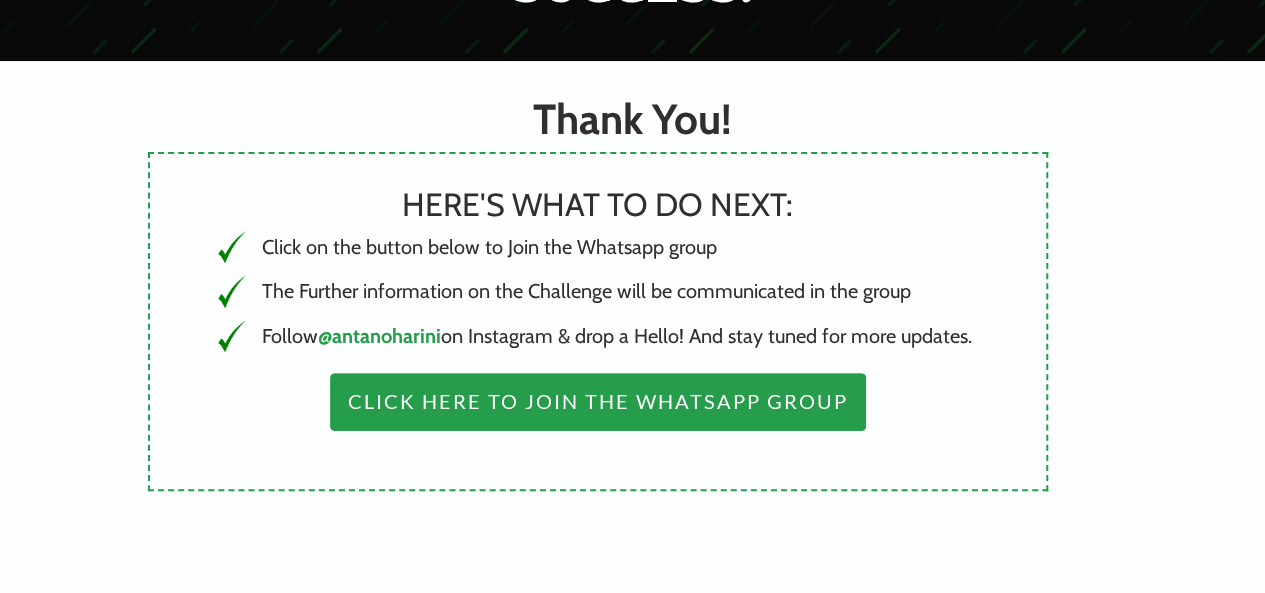 click on "Click Here to Join the Whatsapp Group" at bounding box center (598, 402) 